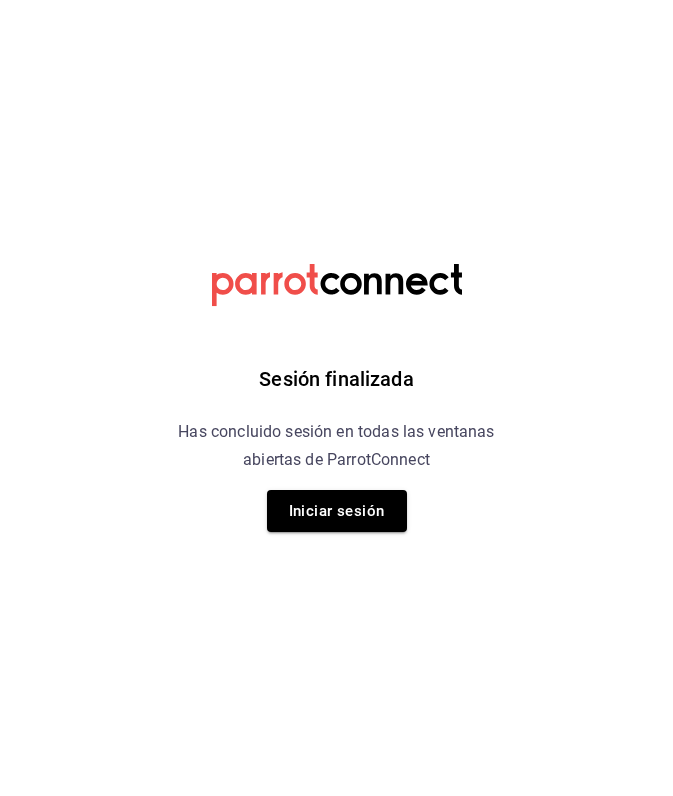 scroll, scrollTop: 0, scrollLeft: 0, axis: both 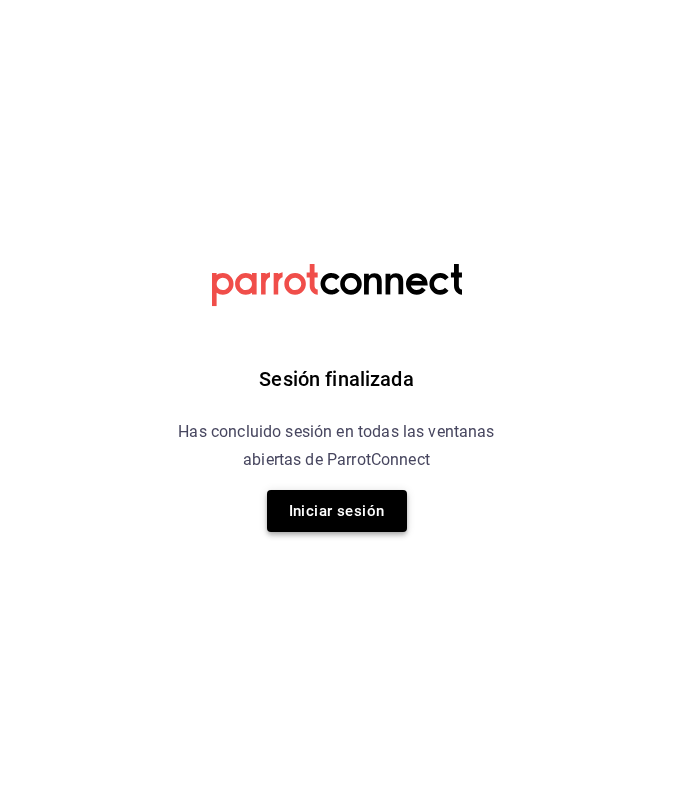 click on "Iniciar sesión" at bounding box center [337, 511] 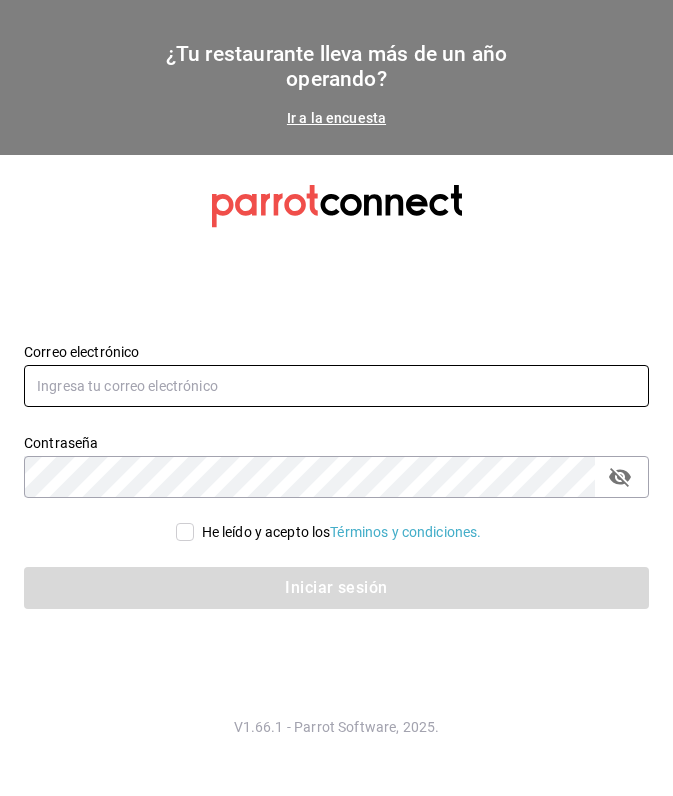 type on "ray.puebla@grupocosteno.com" 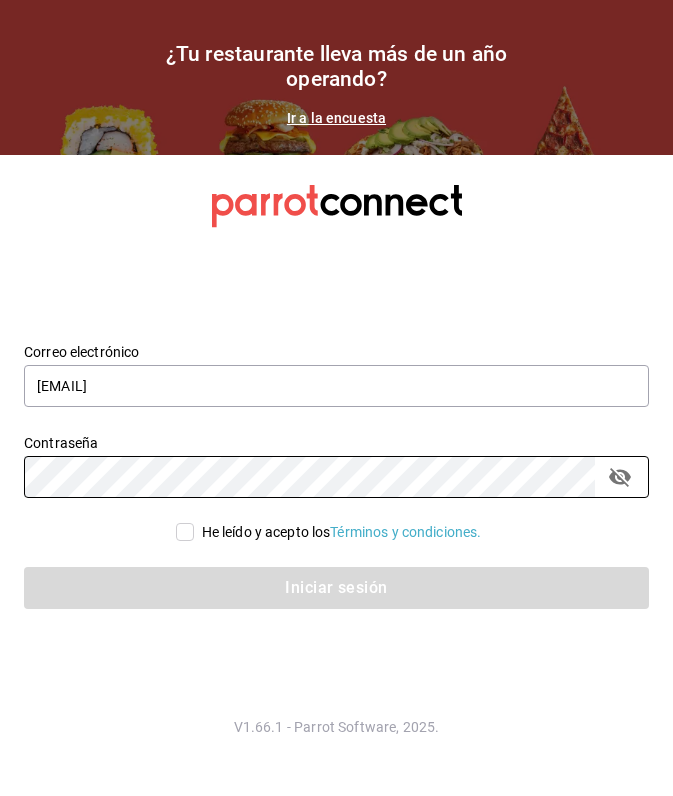 click on "He leído y acepto los  Términos y condiciones." at bounding box center [185, 532] 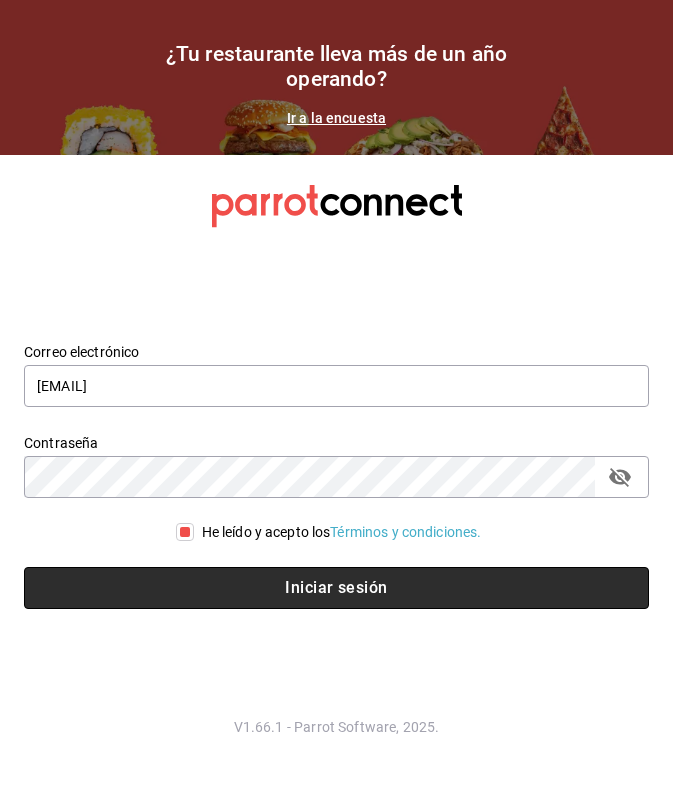 click on "Iniciar sesión" at bounding box center (336, 588) 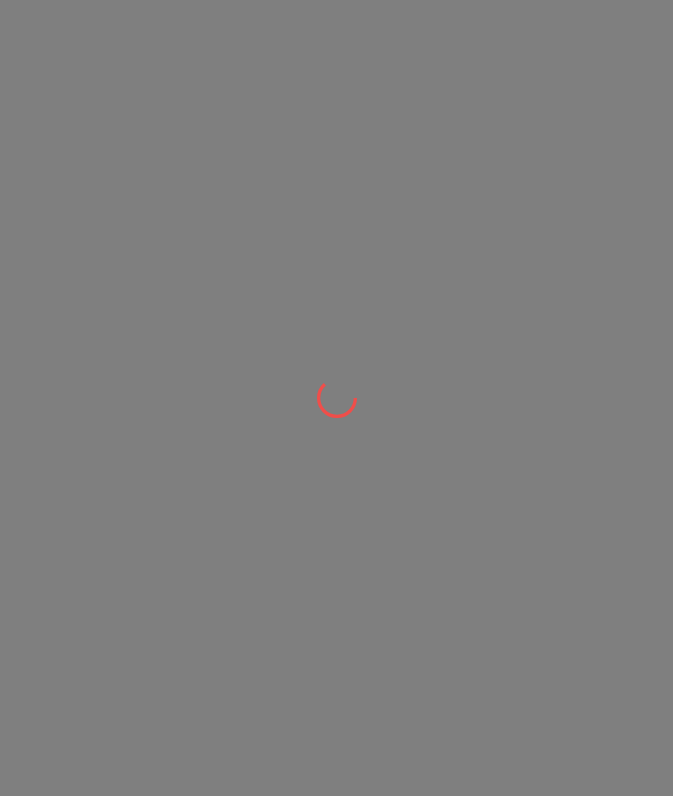 scroll, scrollTop: 0, scrollLeft: 0, axis: both 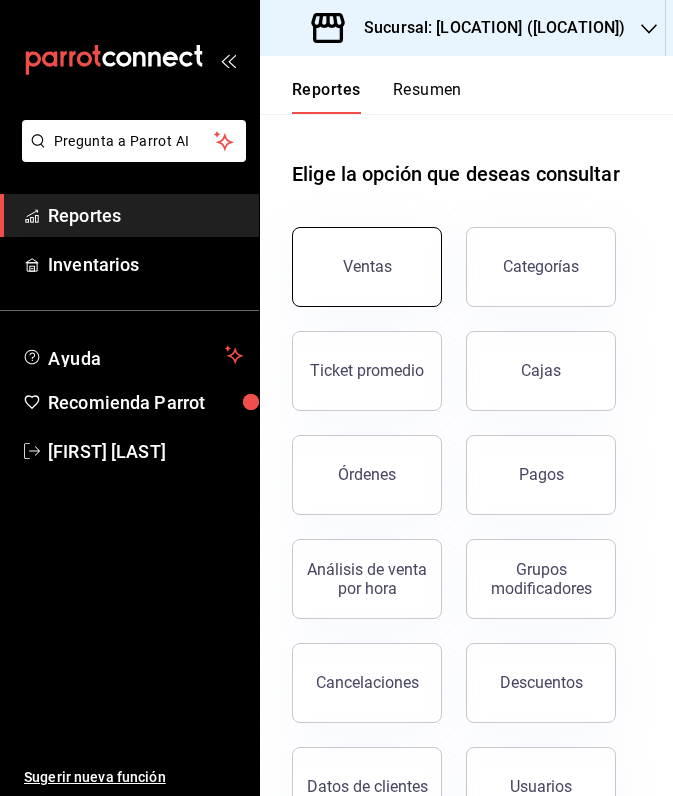 click on "Ventas" at bounding box center (367, 267) 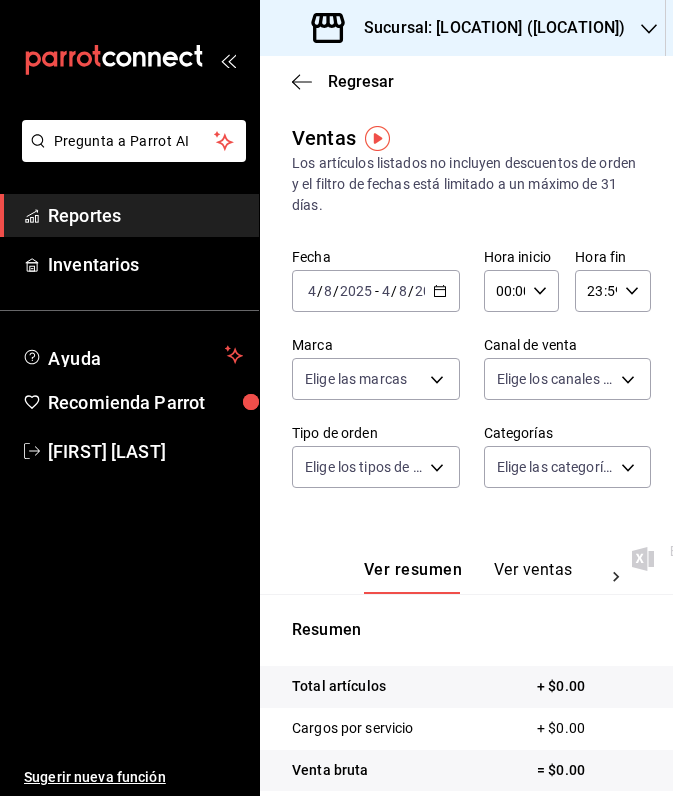 click 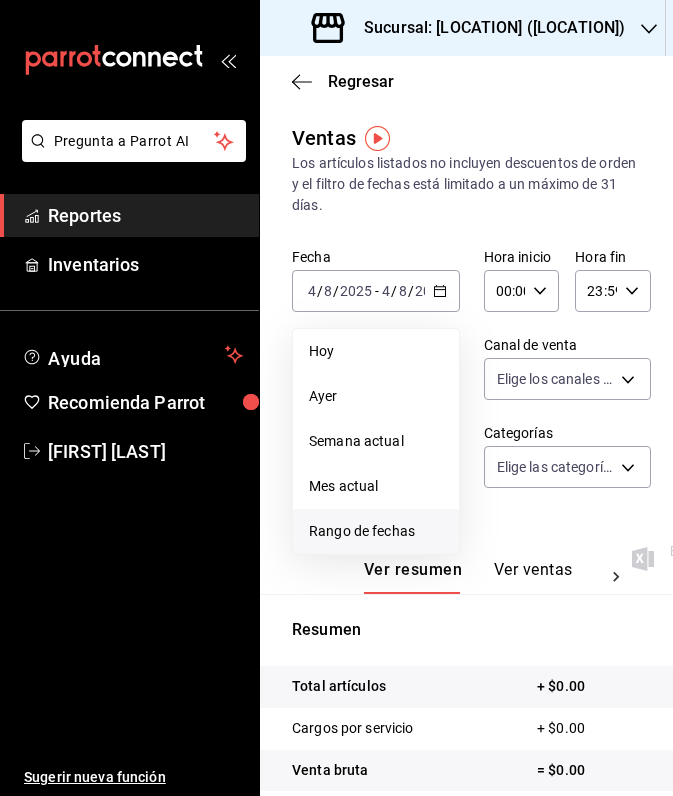 click on "Rango de fechas" at bounding box center (376, 531) 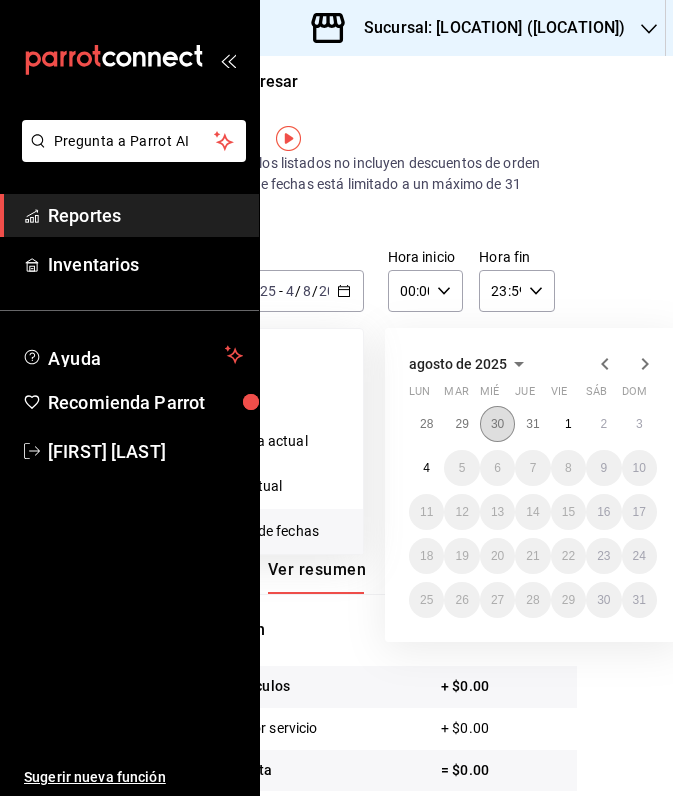 scroll, scrollTop: 0, scrollLeft: 100, axis: horizontal 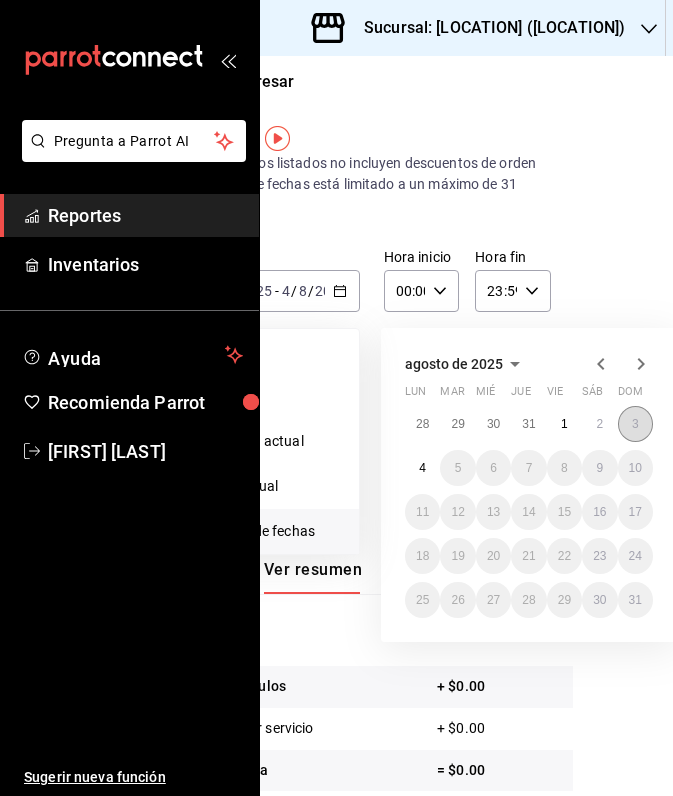 click on "3" at bounding box center [635, 424] 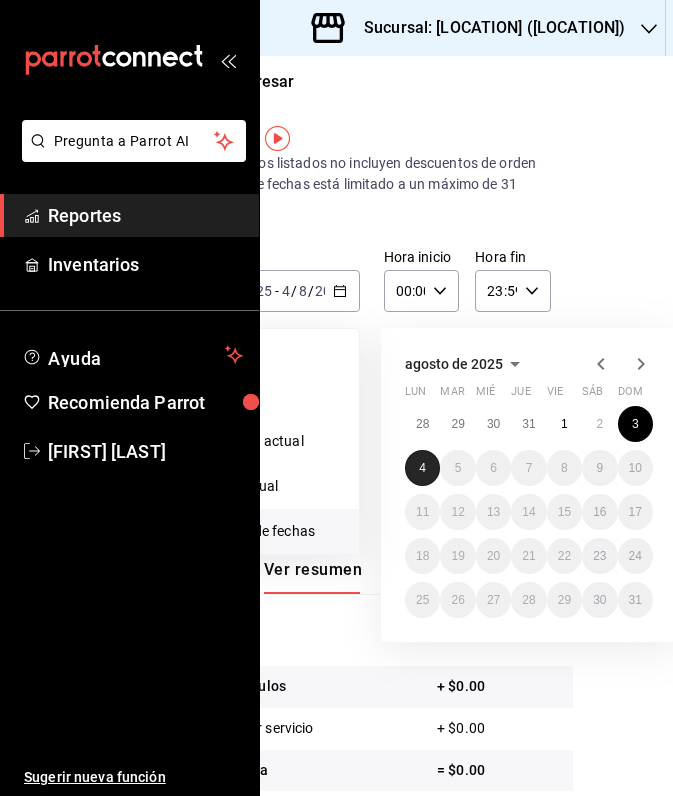 click on "4" at bounding box center [422, 468] 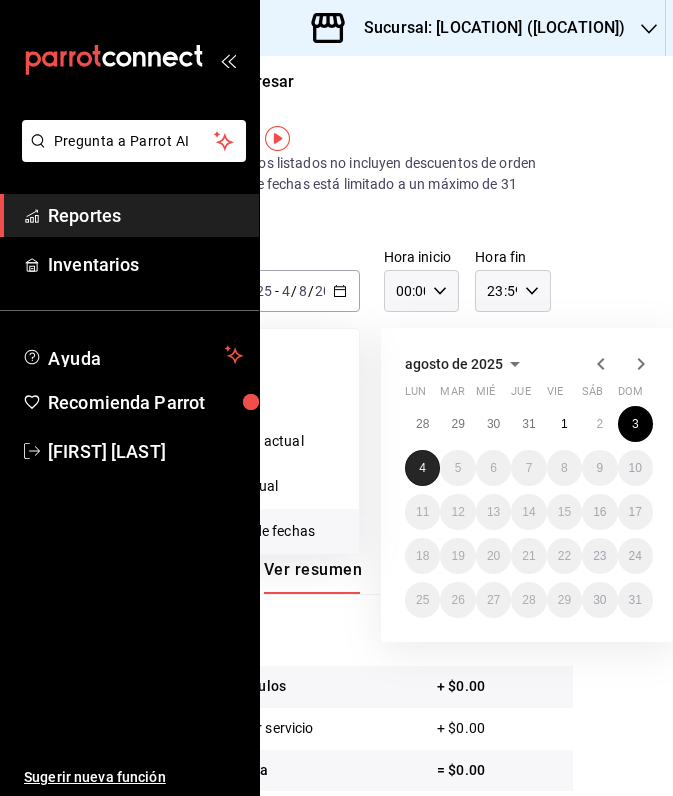 scroll, scrollTop: 0, scrollLeft: 53, axis: horizontal 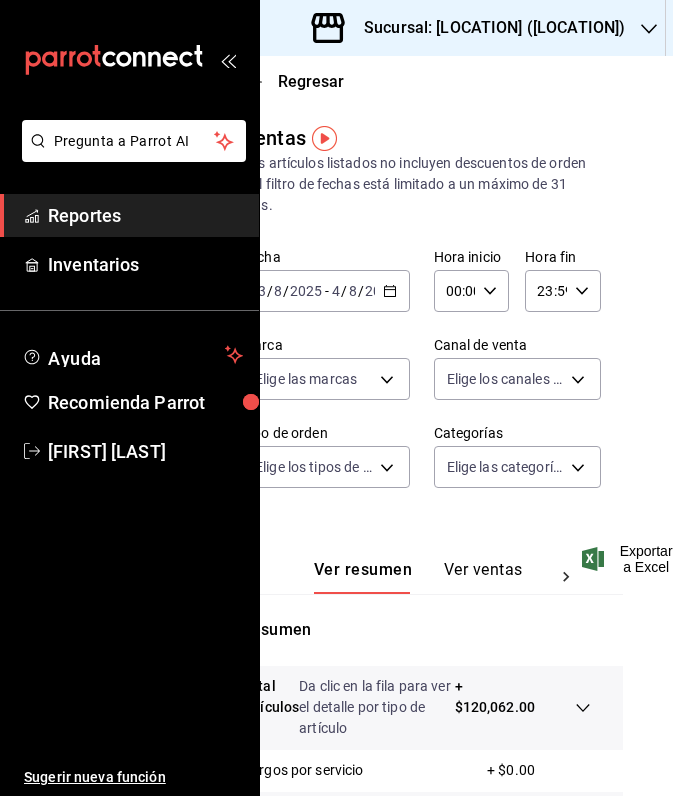click 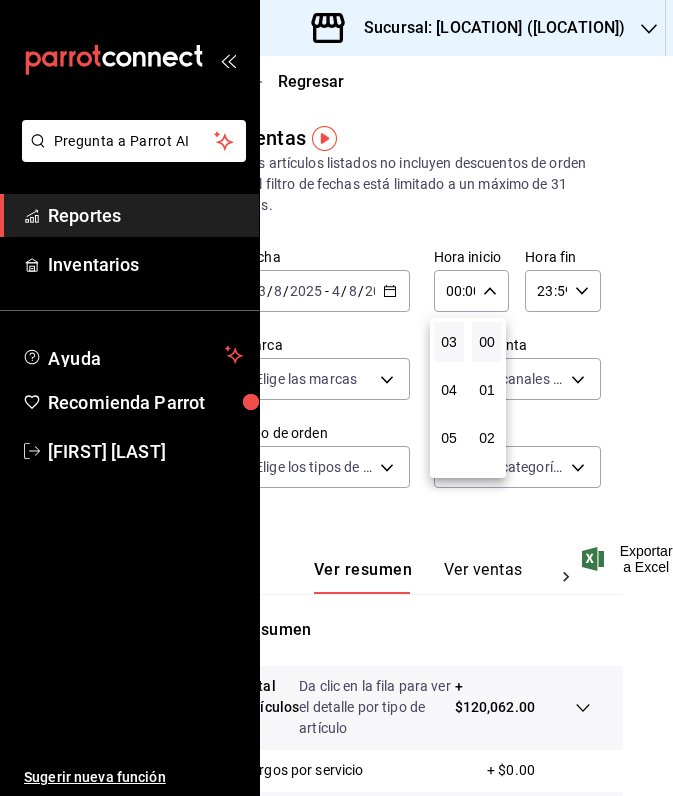 scroll, scrollTop: 146, scrollLeft: 0, axis: vertical 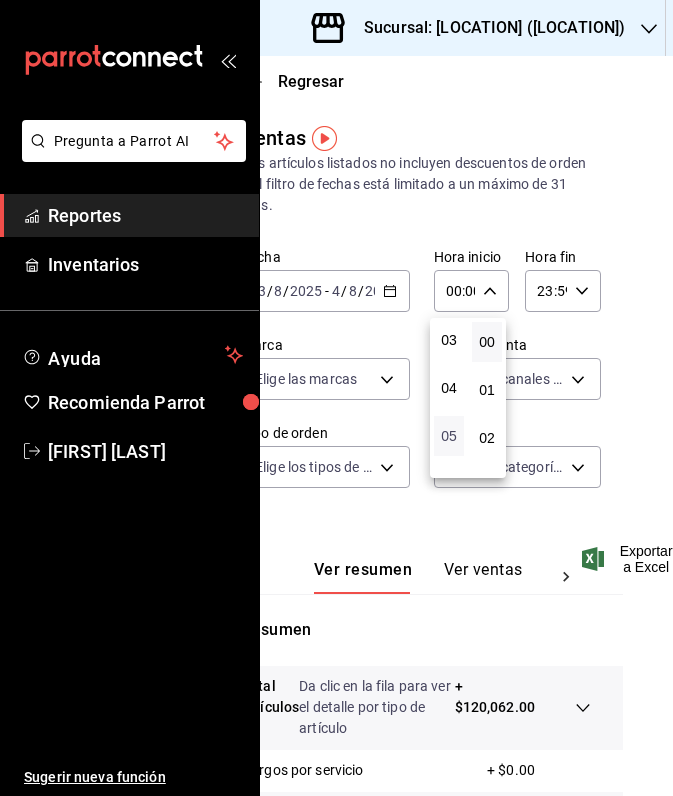 click on "05" at bounding box center (449, 436) 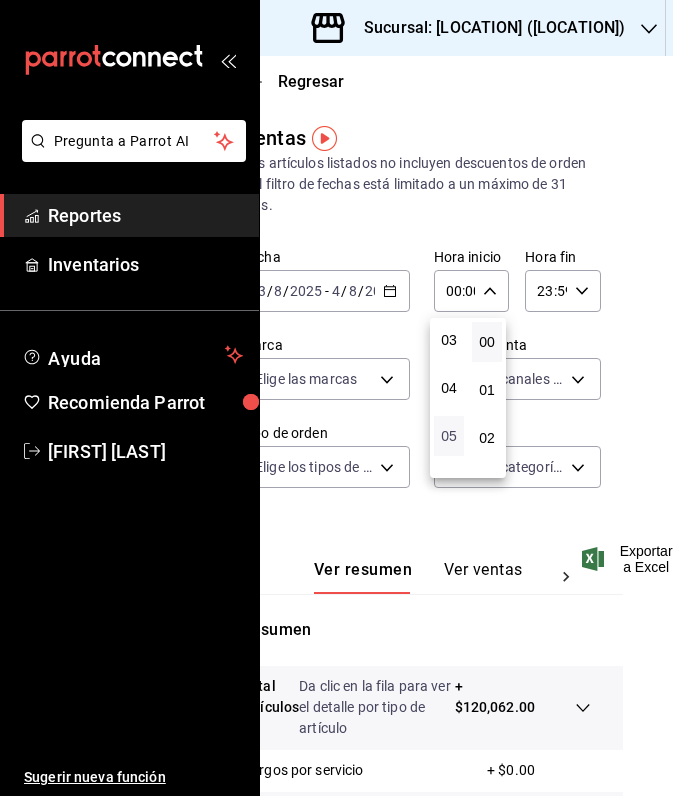 type on "05:00" 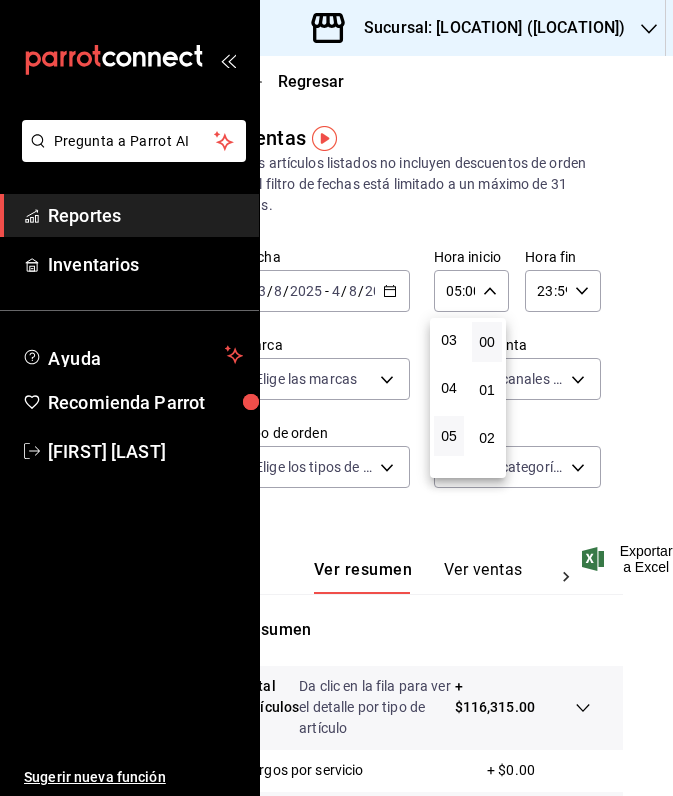 click at bounding box center (336, 398) 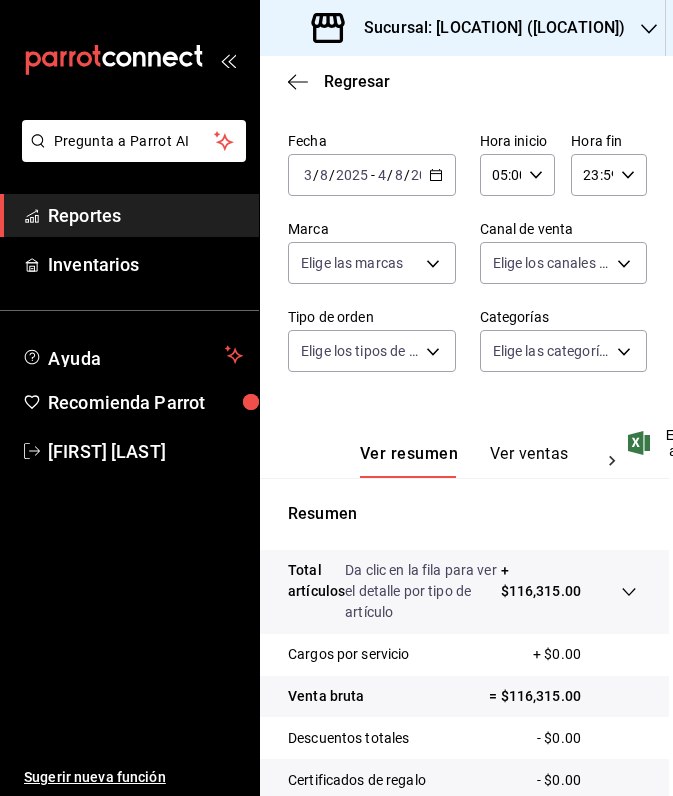 scroll, scrollTop: 119, scrollLeft: 4, axis: both 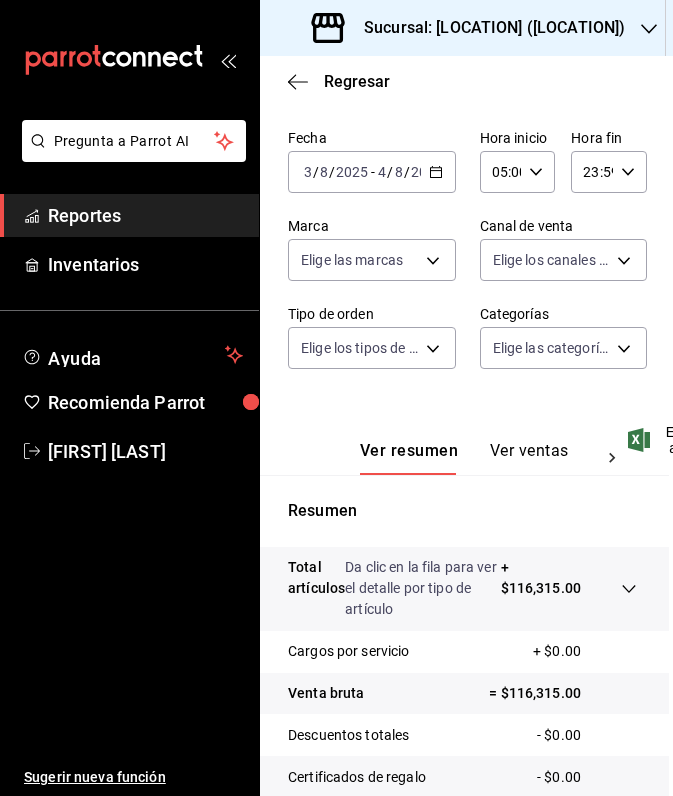 click 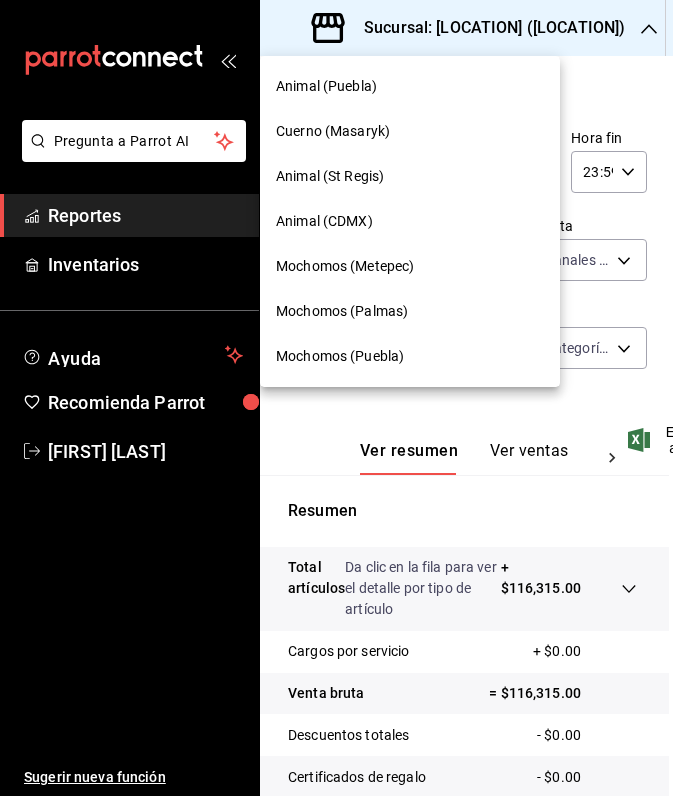 click on "Mochomos (Palmas)" at bounding box center (342, 311) 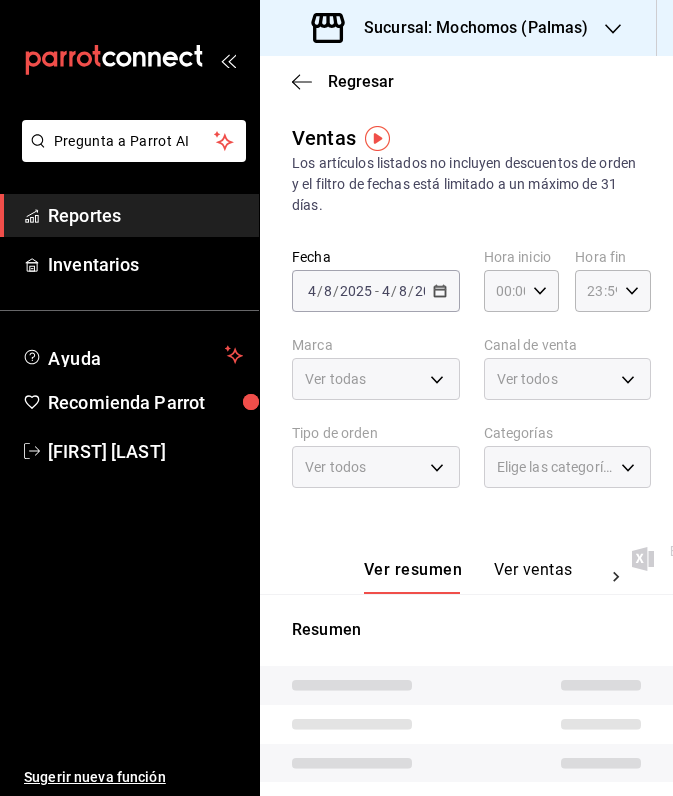 type on "05:00" 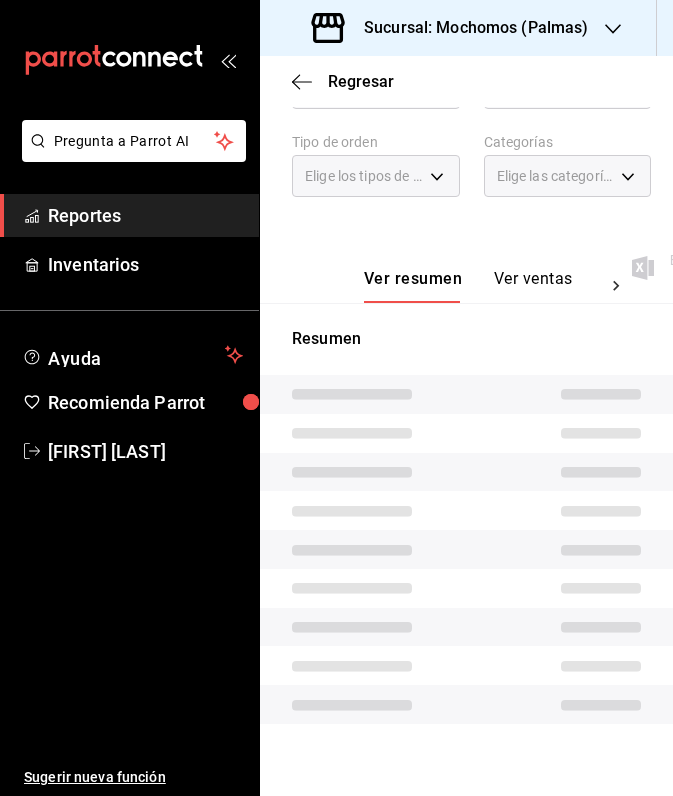 scroll, scrollTop: 302, scrollLeft: 0, axis: vertical 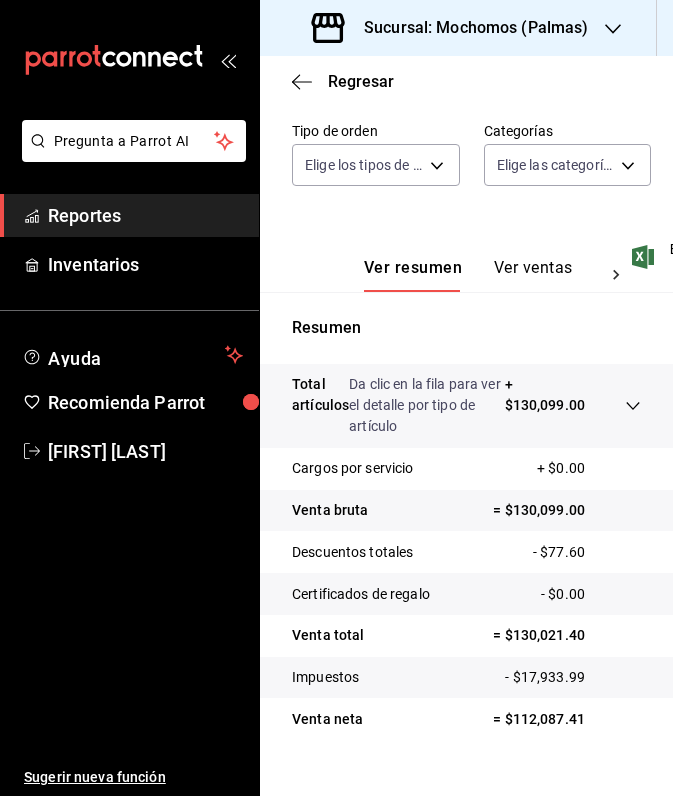 click 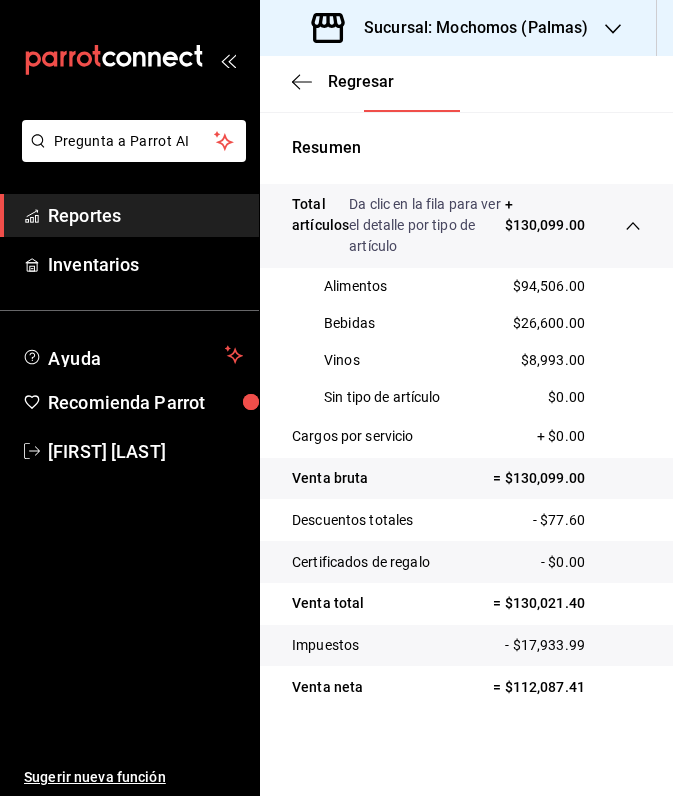 scroll, scrollTop: 482, scrollLeft: 0, axis: vertical 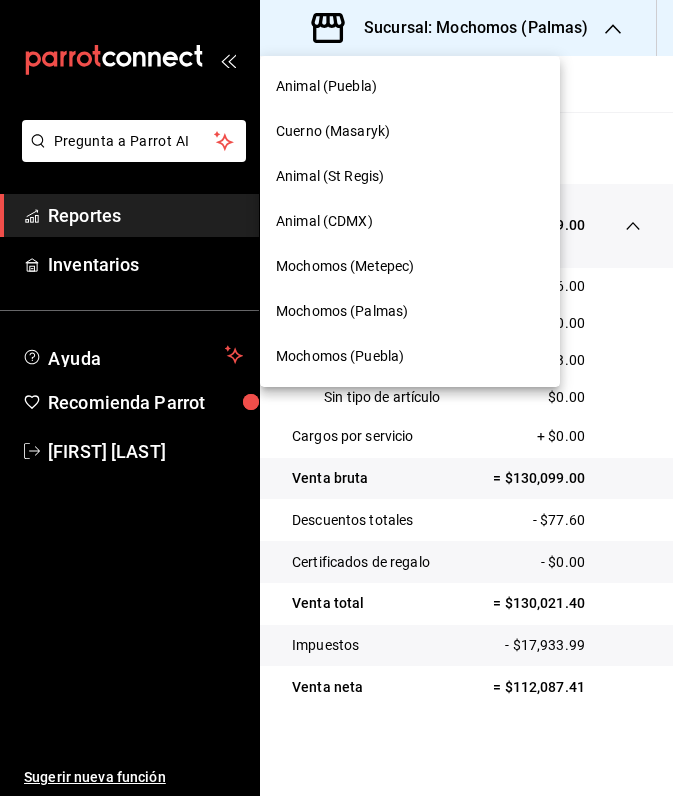 click on "Mochomos (Metepec)" at bounding box center (345, 266) 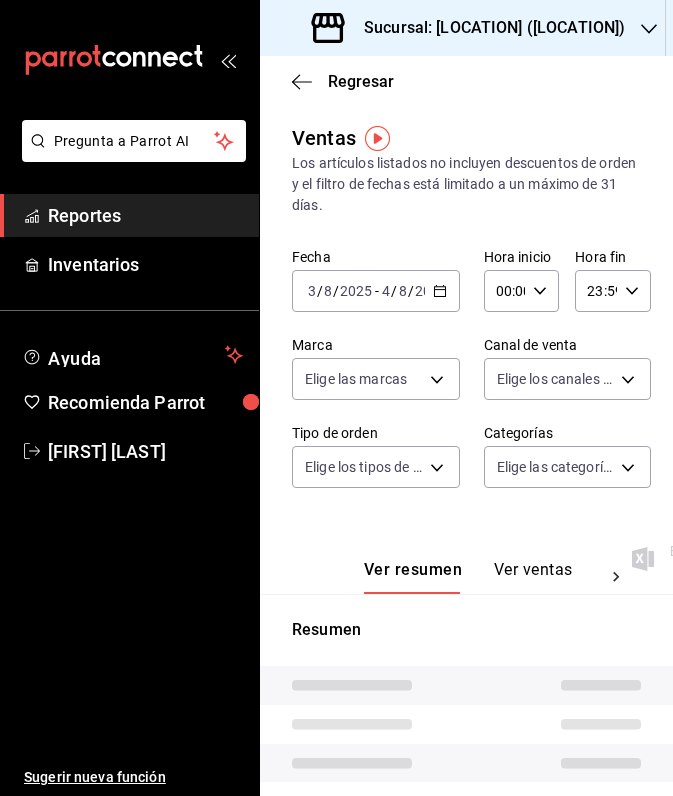 type on "05:00" 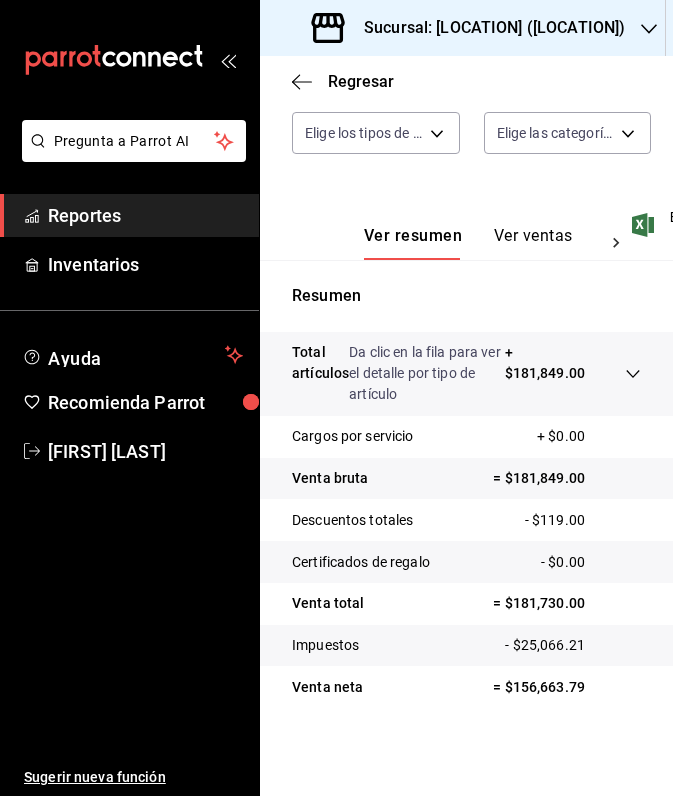 scroll, scrollTop: 334, scrollLeft: 0, axis: vertical 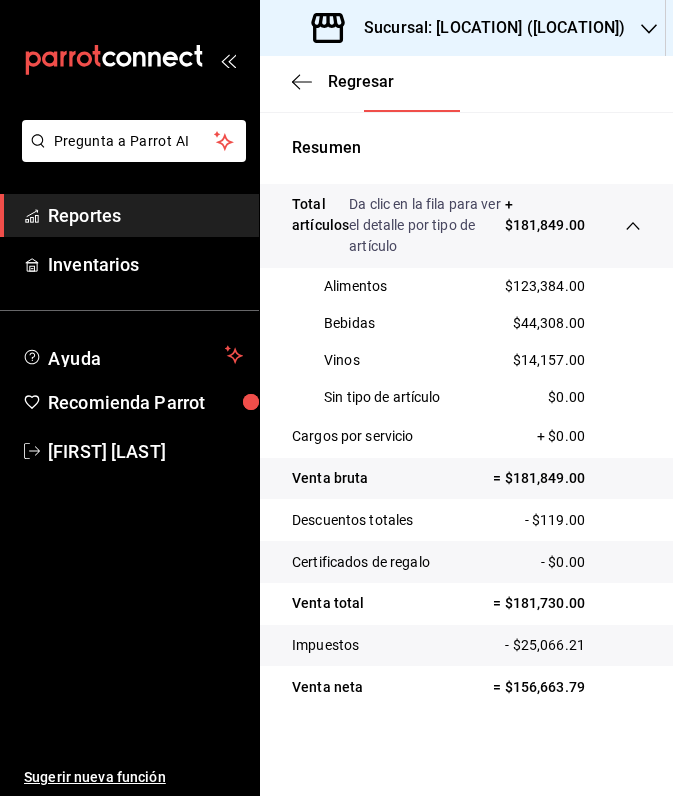 click 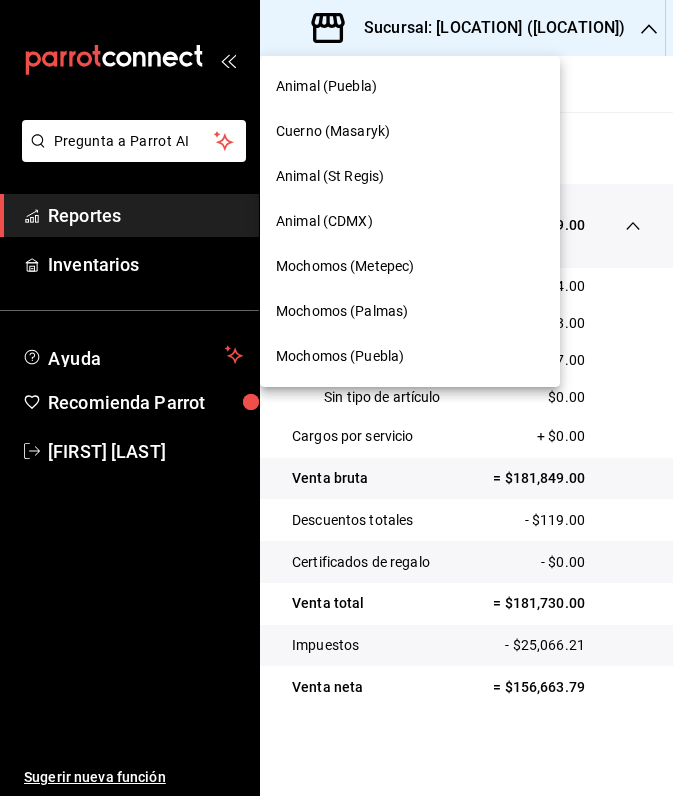 click on "Animal (St Regis)" at bounding box center (410, 176) 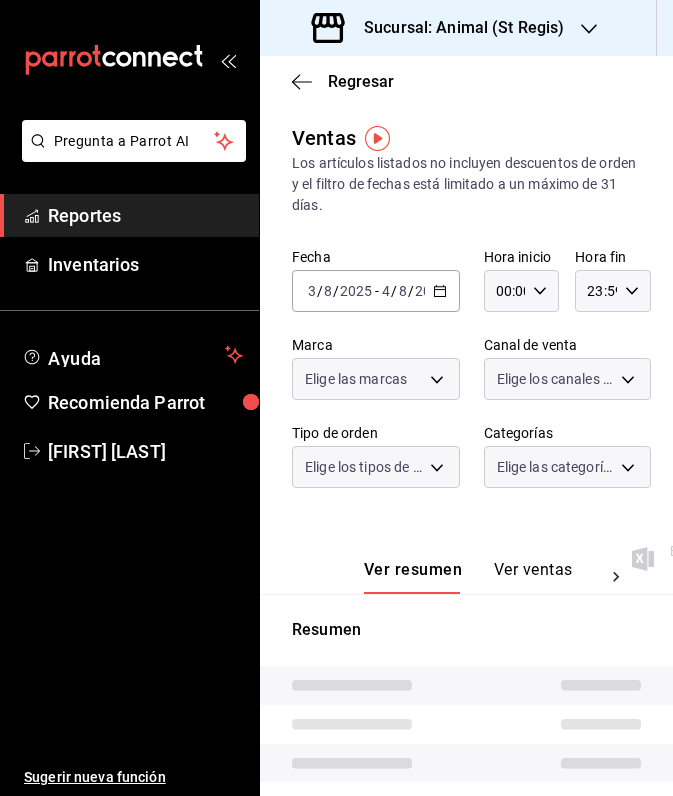 type on "05:00" 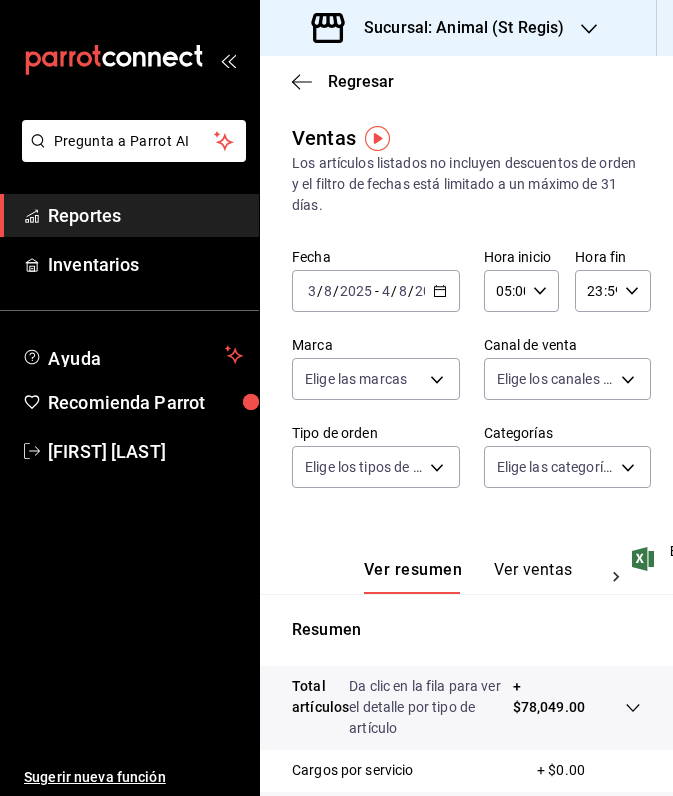 click 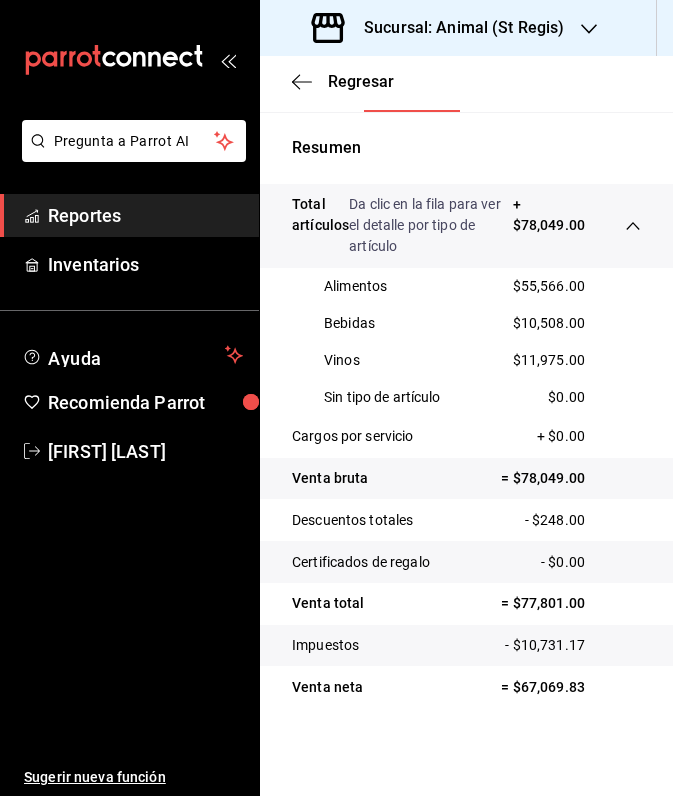 scroll, scrollTop: 482, scrollLeft: 0, axis: vertical 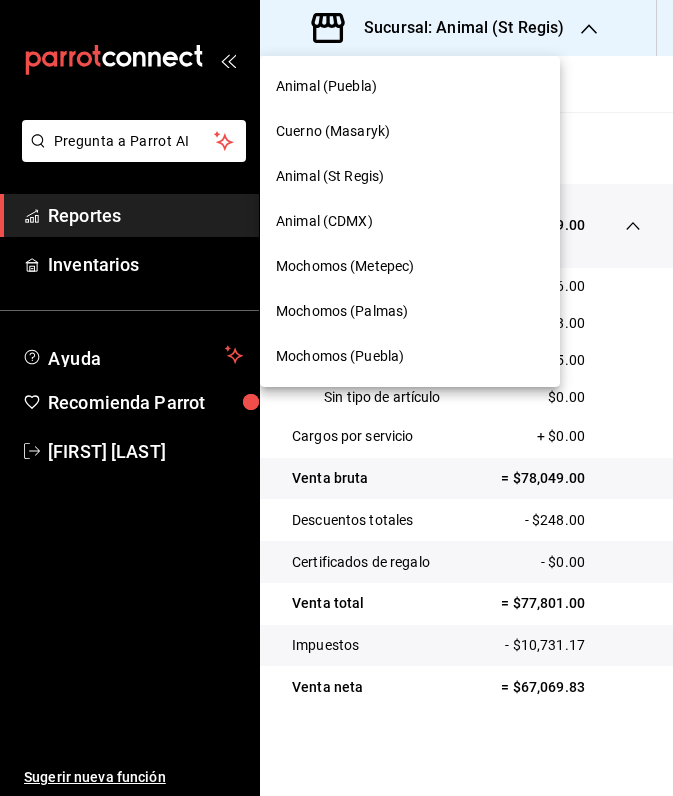 click on "Animal (CDMX)" at bounding box center [324, 221] 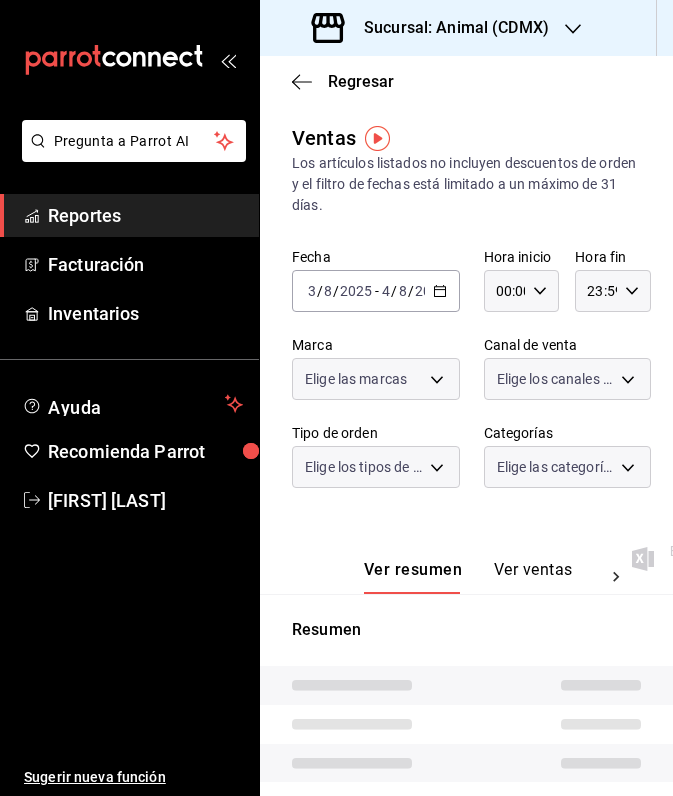 type on "05:00" 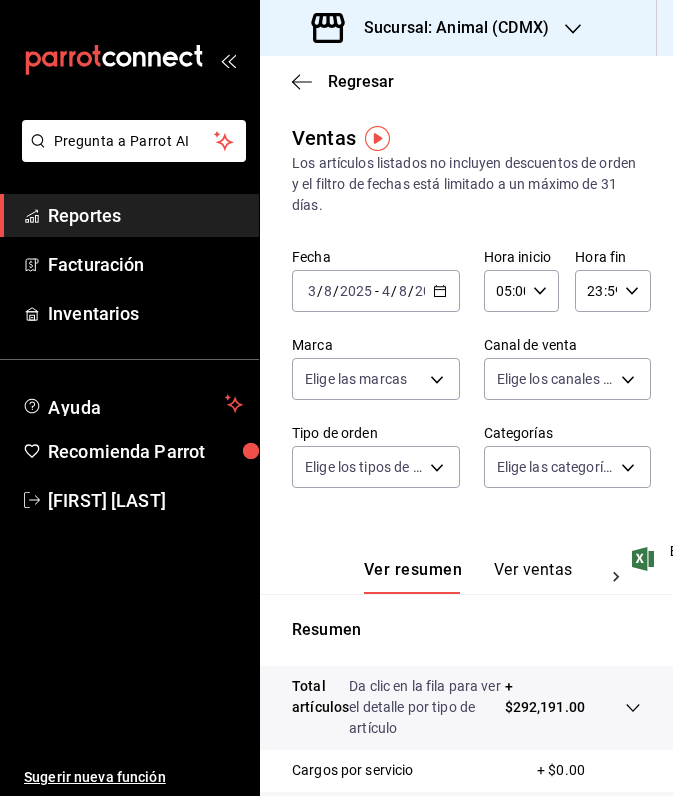 click 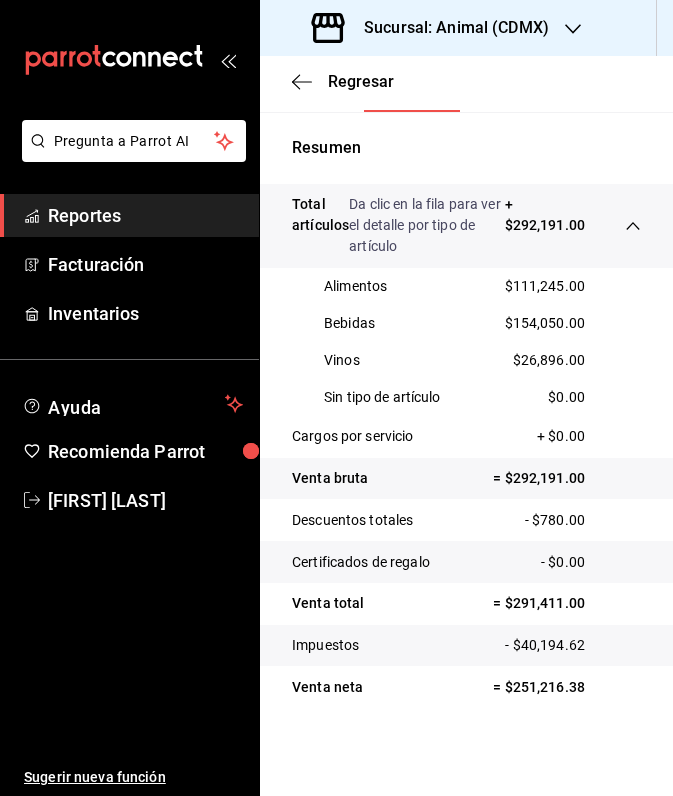 scroll, scrollTop: 482, scrollLeft: 0, axis: vertical 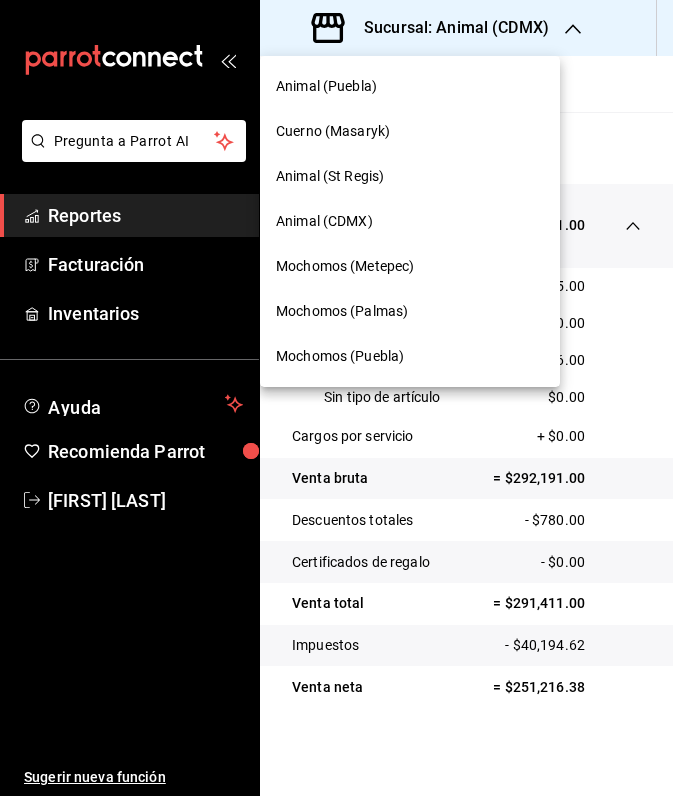 click on "Cuerno (Masaryk)" at bounding box center (410, 131) 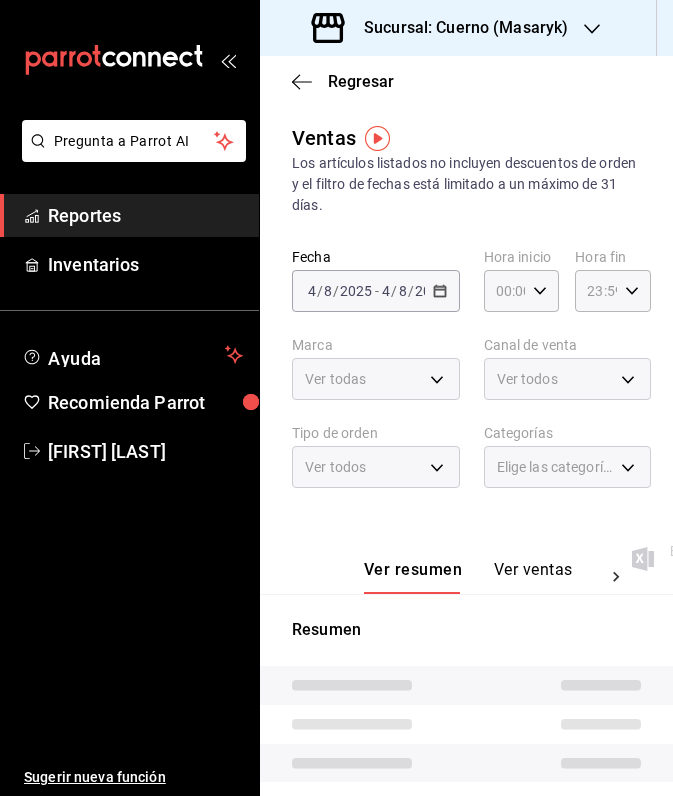 type on "05:00" 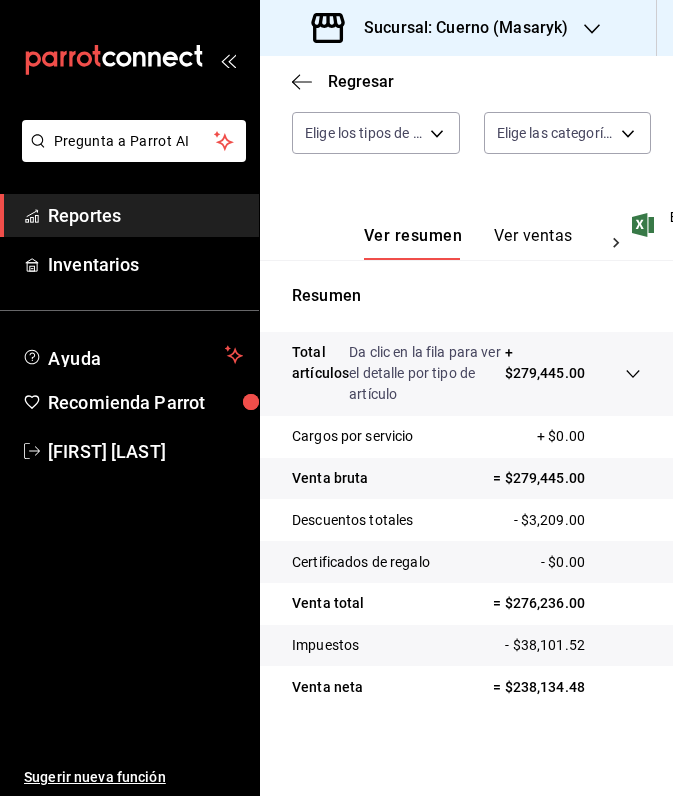 scroll, scrollTop: 334, scrollLeft: 0, axis: vertical 